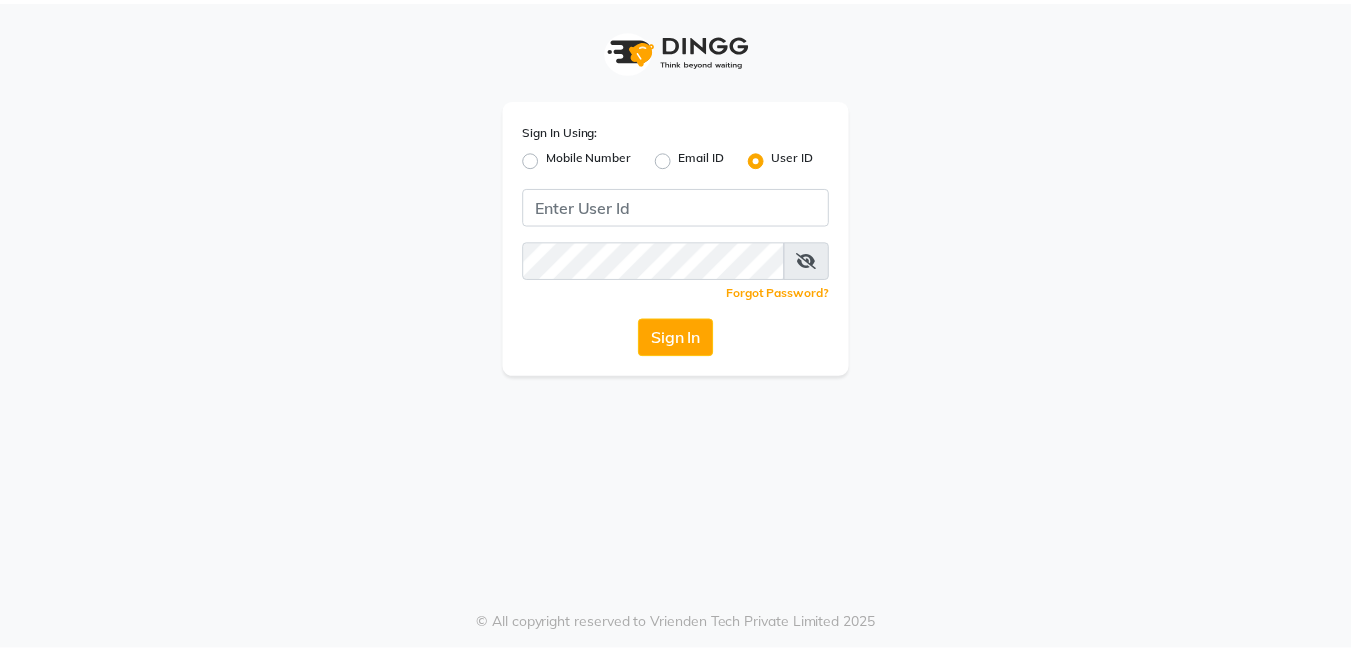 scroll, scrollTop: 0, scrollLeft: 0, axis: both 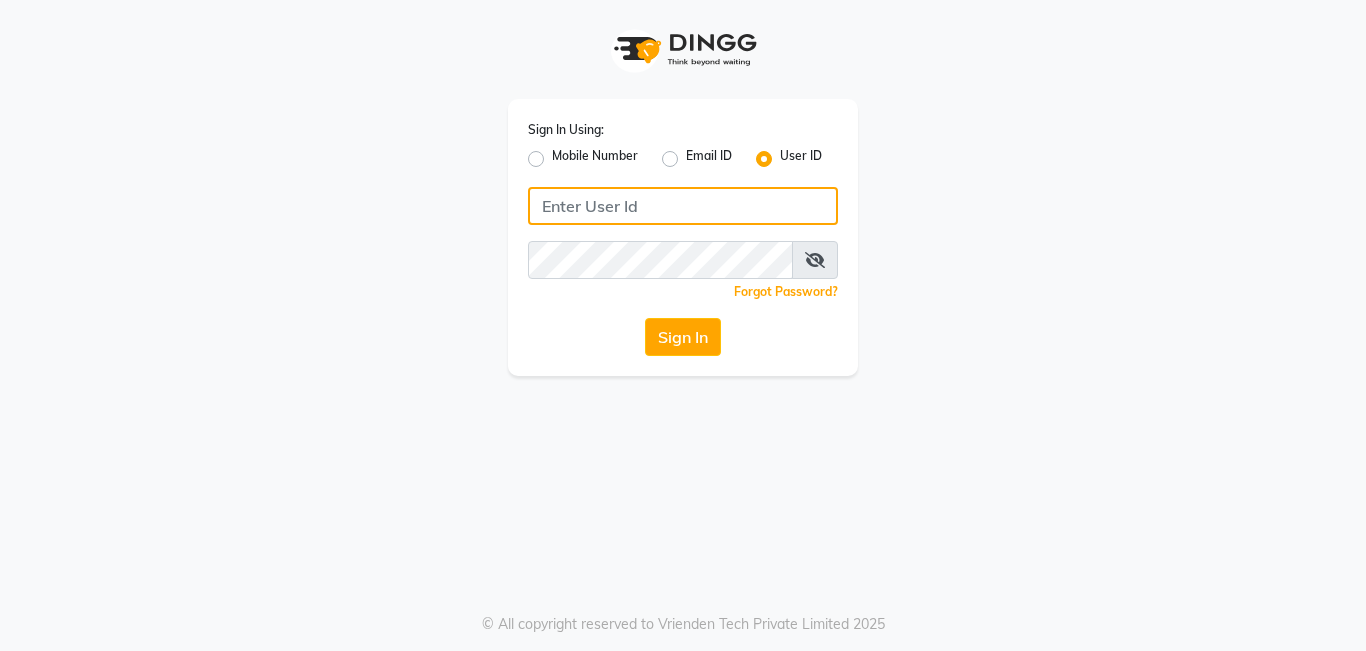 type on "naturalsk" 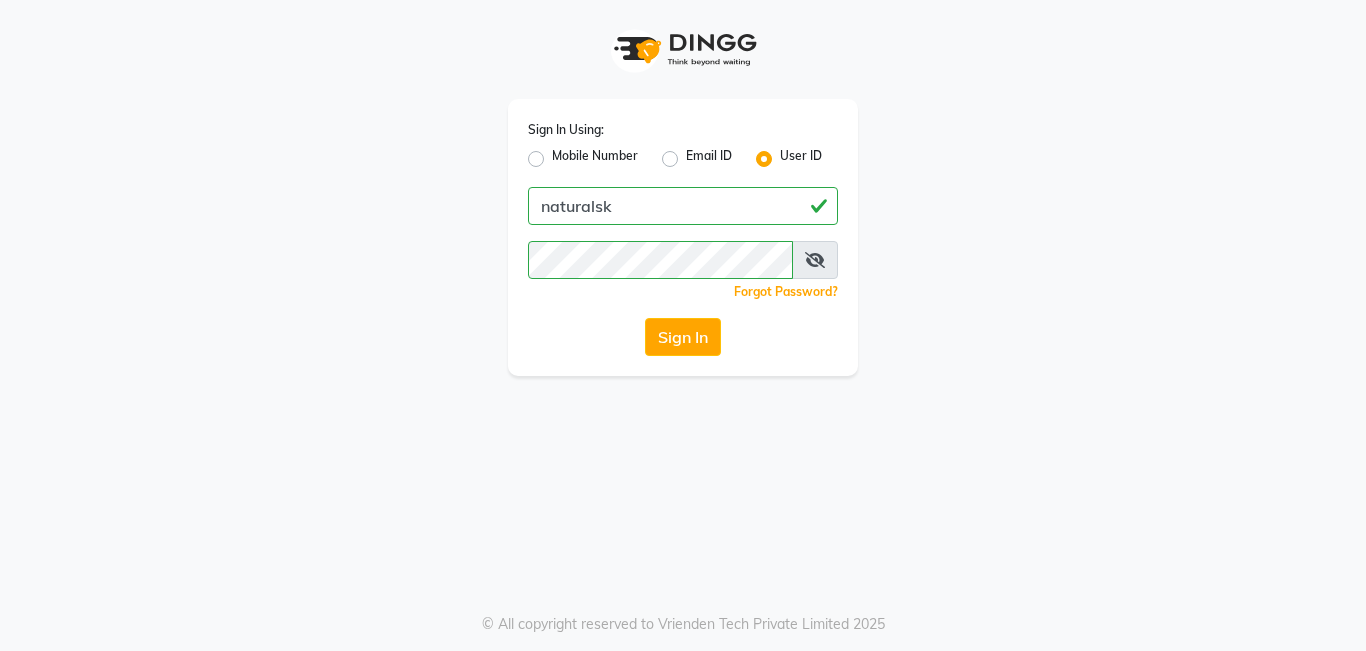 click on "Sign In Using: Mobile Number Email ID User ID naturalsk Remember me Forgot Password? Sign In © All copyright reserved to Vrienden Tech Private Limited 2025" at bounding box center [683, 325] 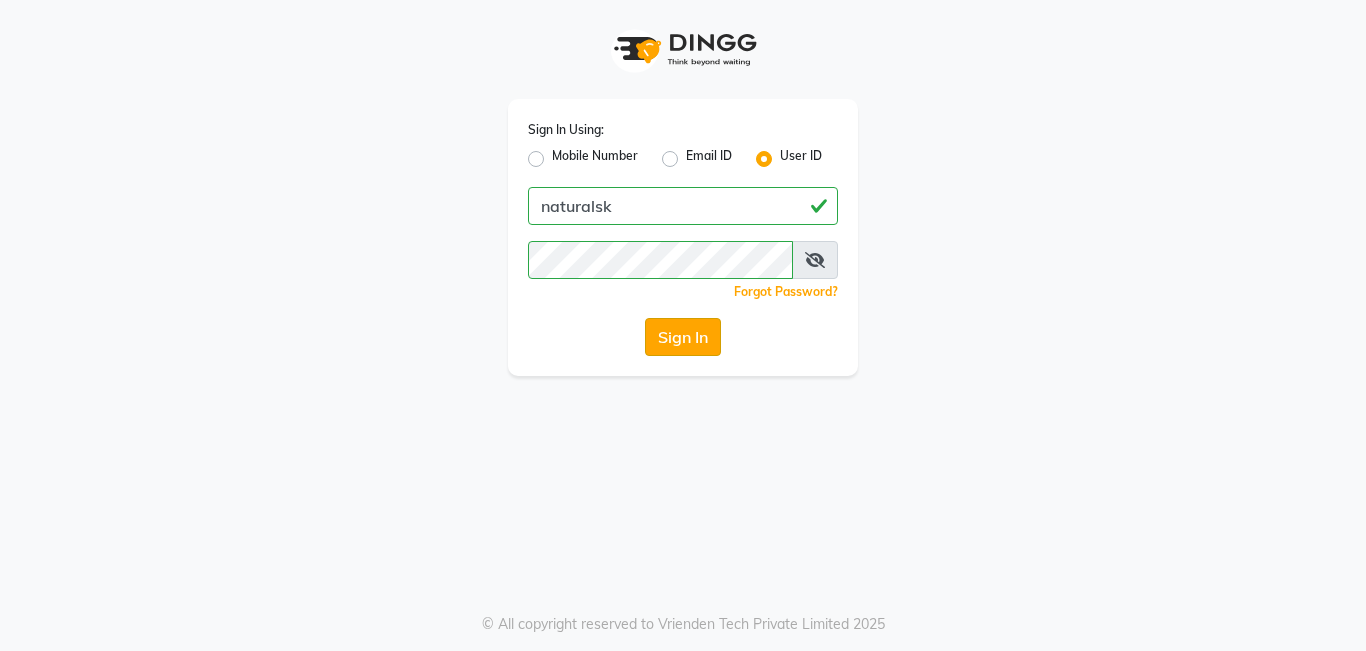 click on "Sign In" 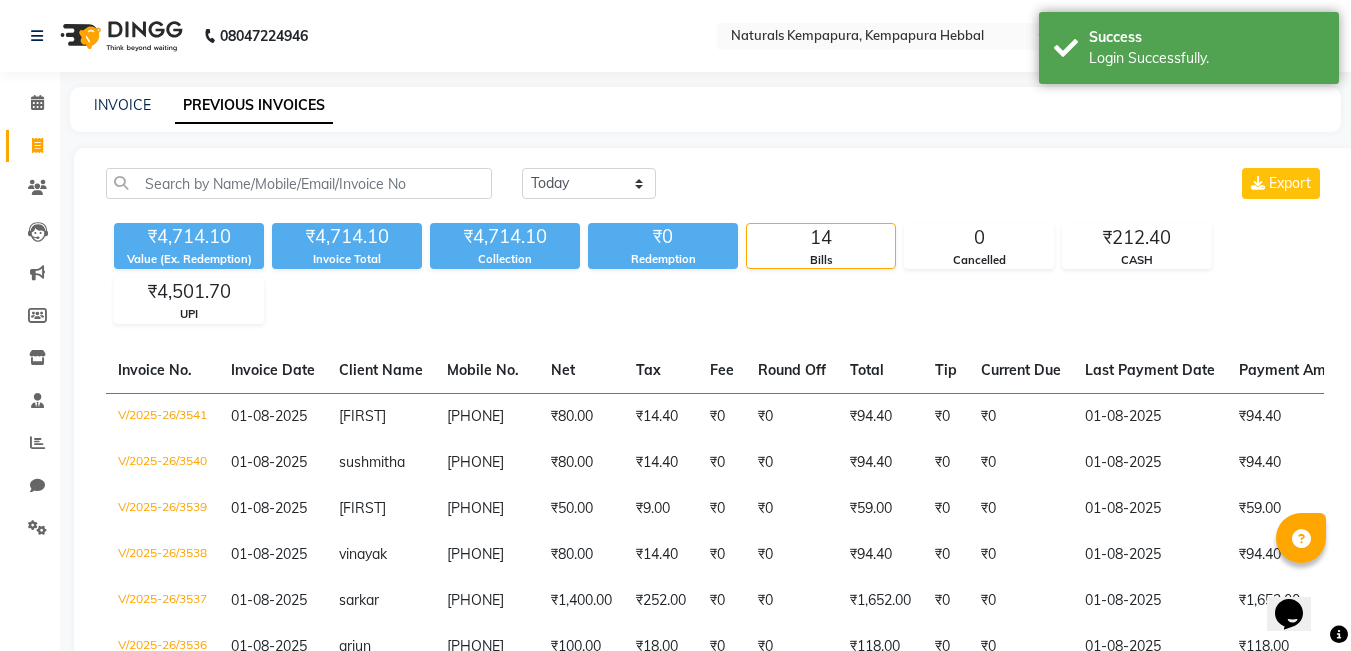 scroll, scrollTop: 0, scrollLeft: 0, axis: both 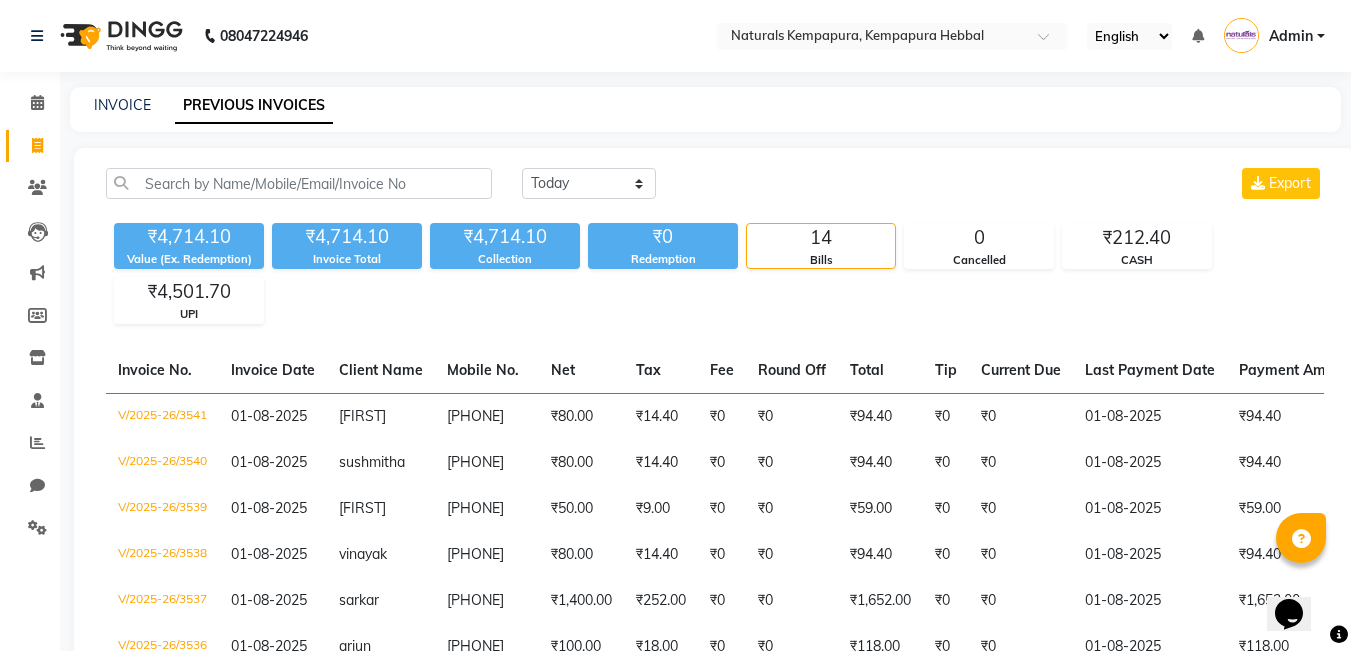 click on "[PHONE] Select Location × Naturals Kempapura, Kempapura Hebbal English ENGLISH Español العربية मराठी हिंदी ગુજરાતી தமிழ் 中文 Notifications nothing to show Admin Manage Profile Change Password Sign out  Version:3.15.7" 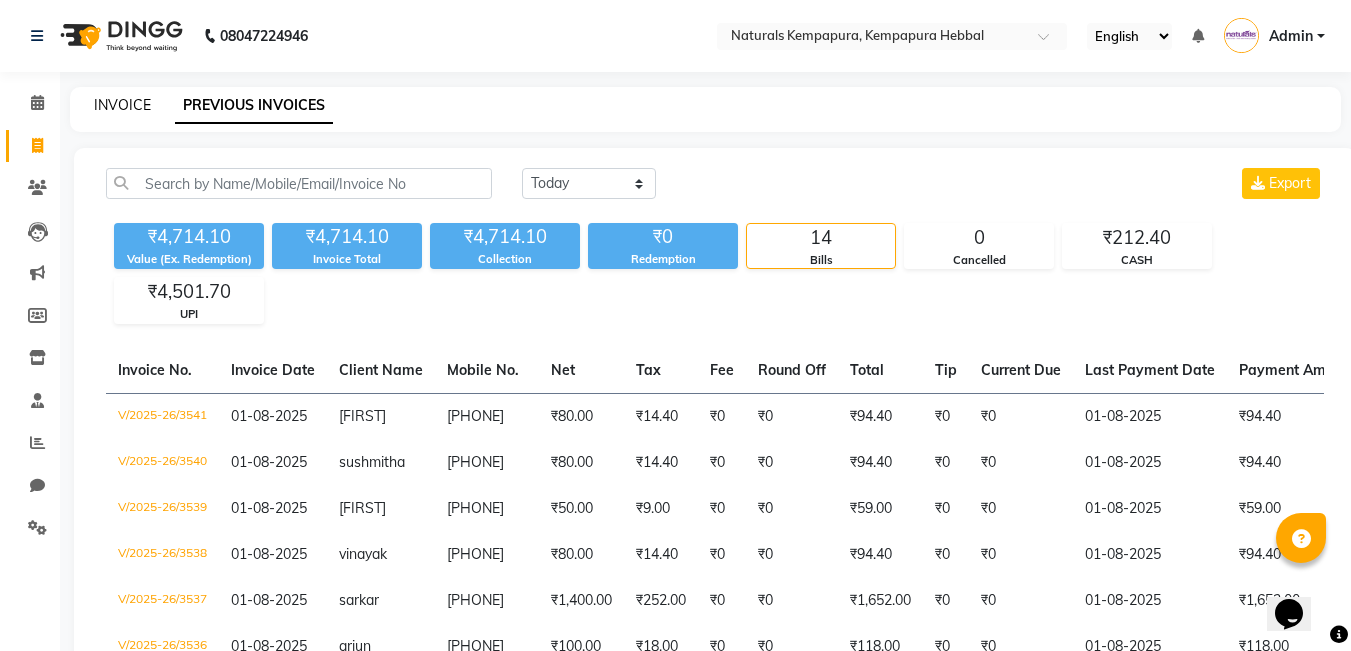 click on "INVOICE" 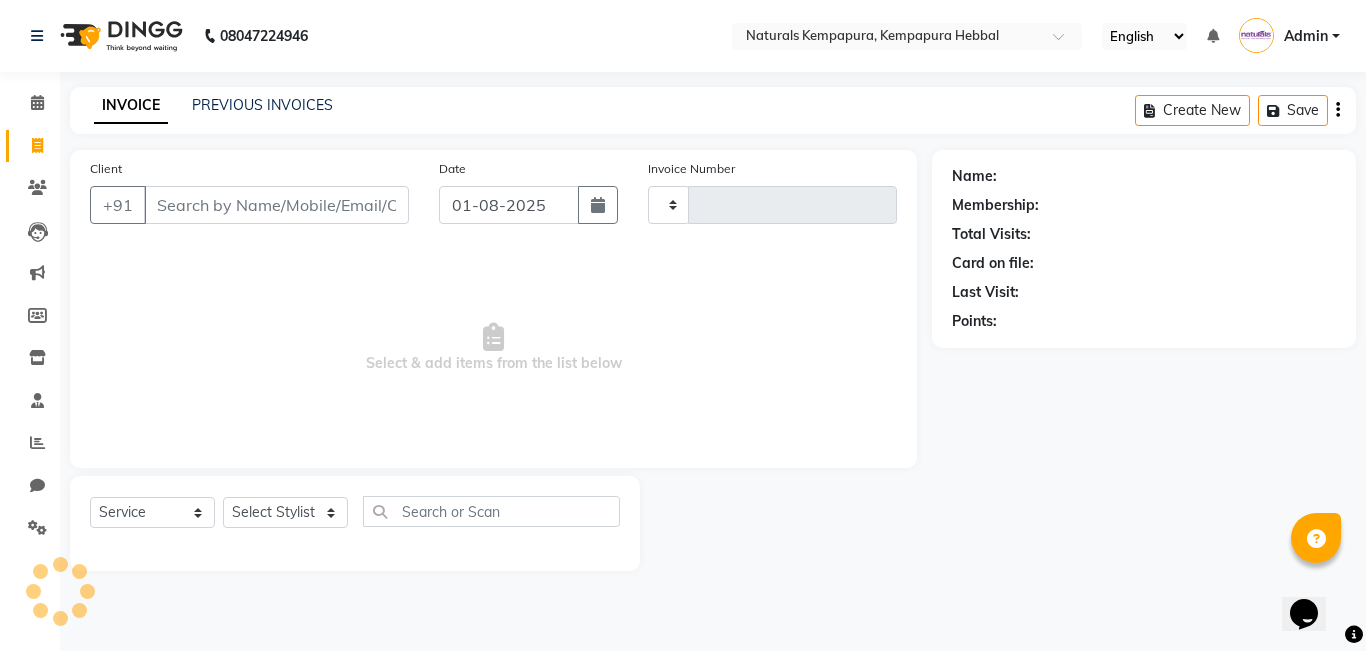 type on "3542" 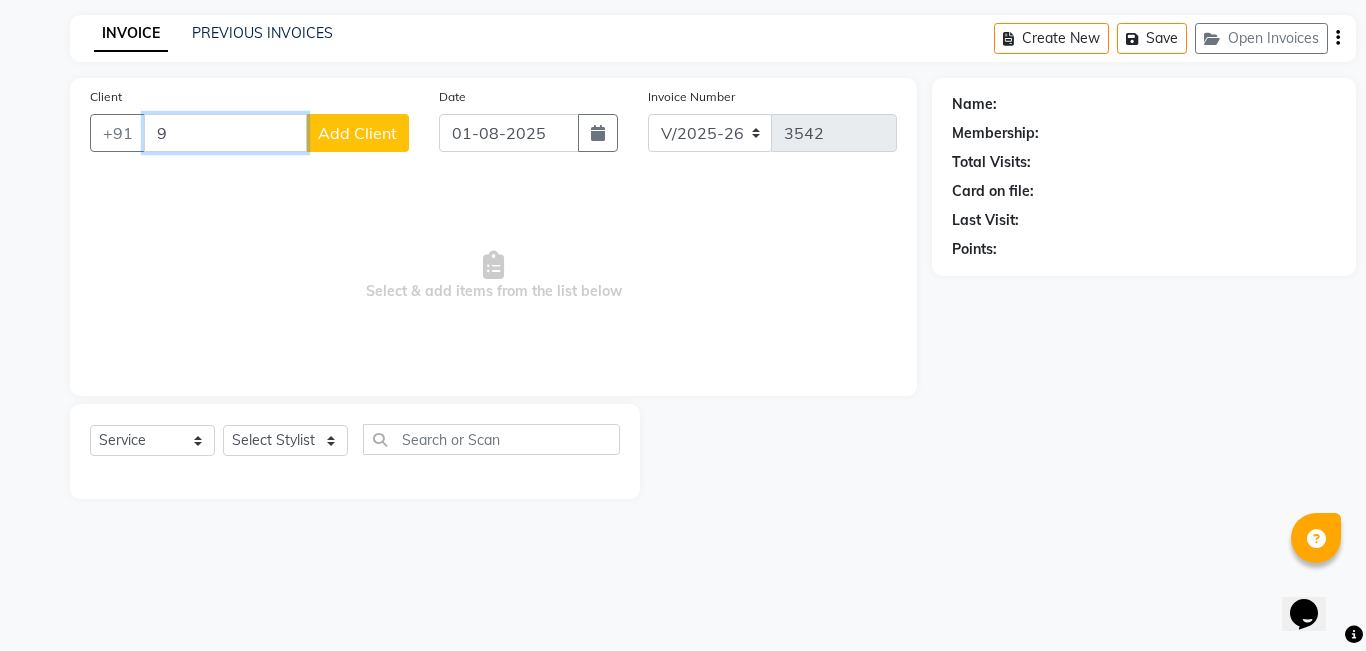type on "97" 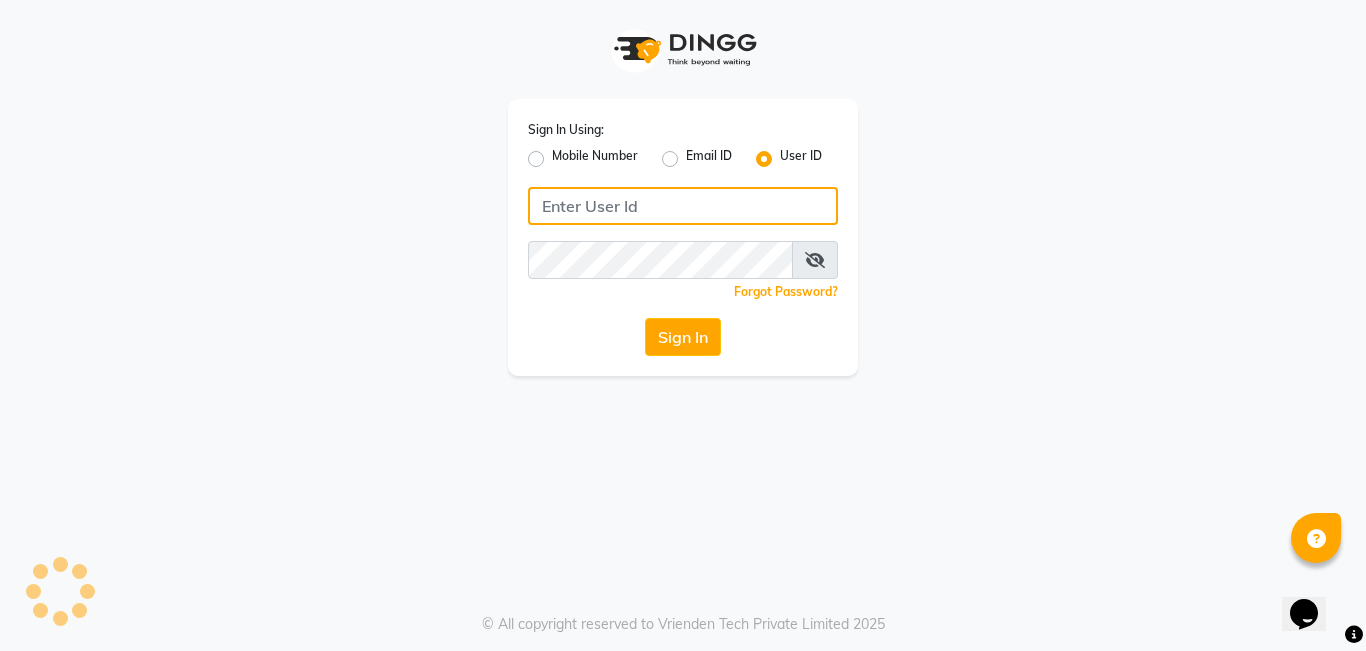 type on "naturalsk" 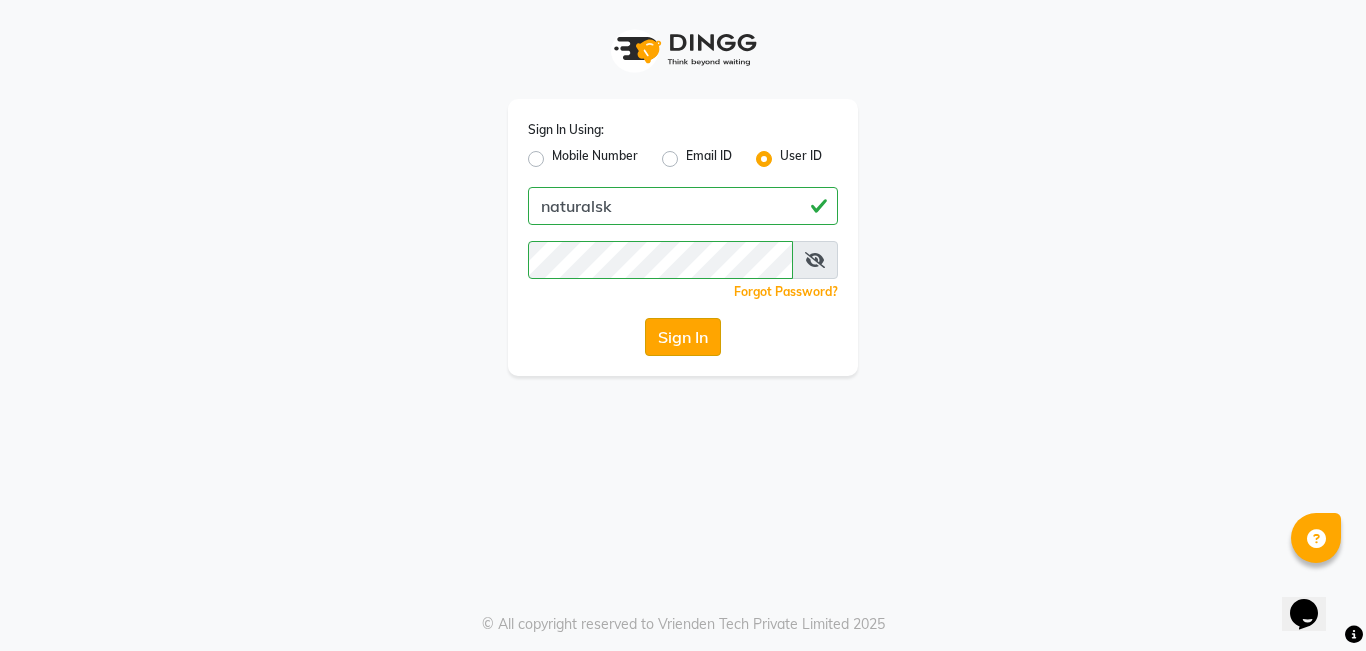 click on "Sign In" 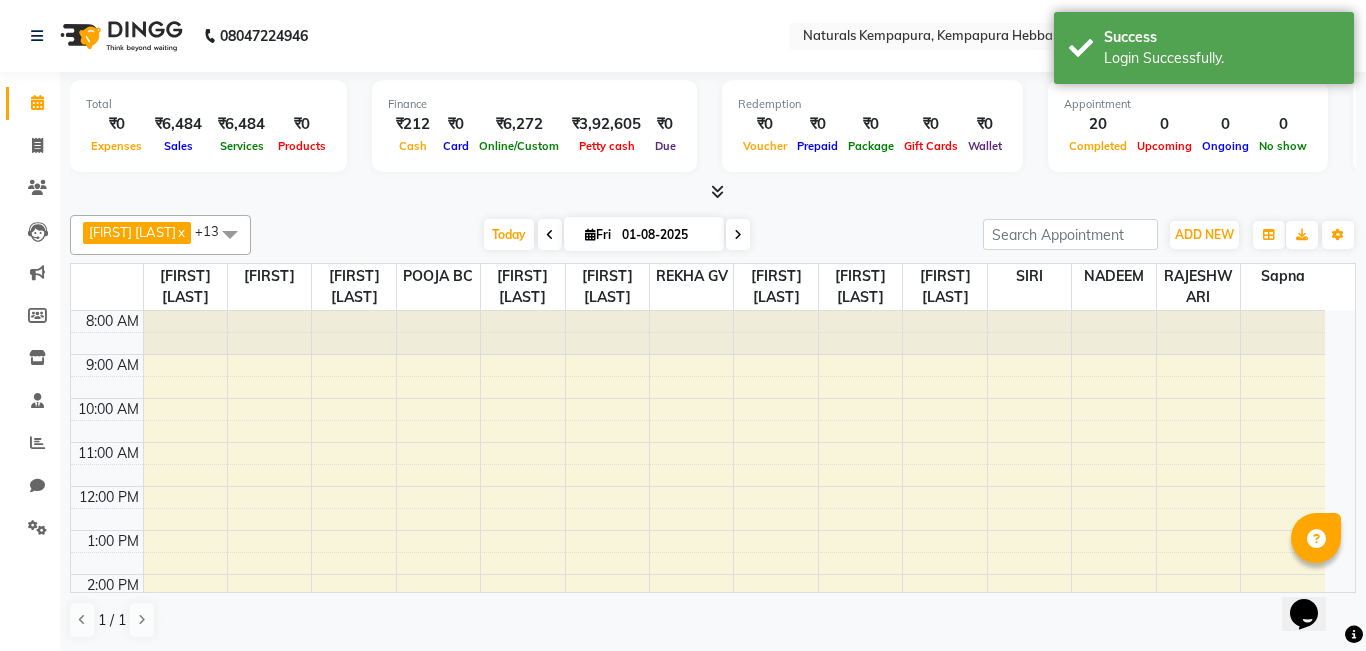 select on "en" 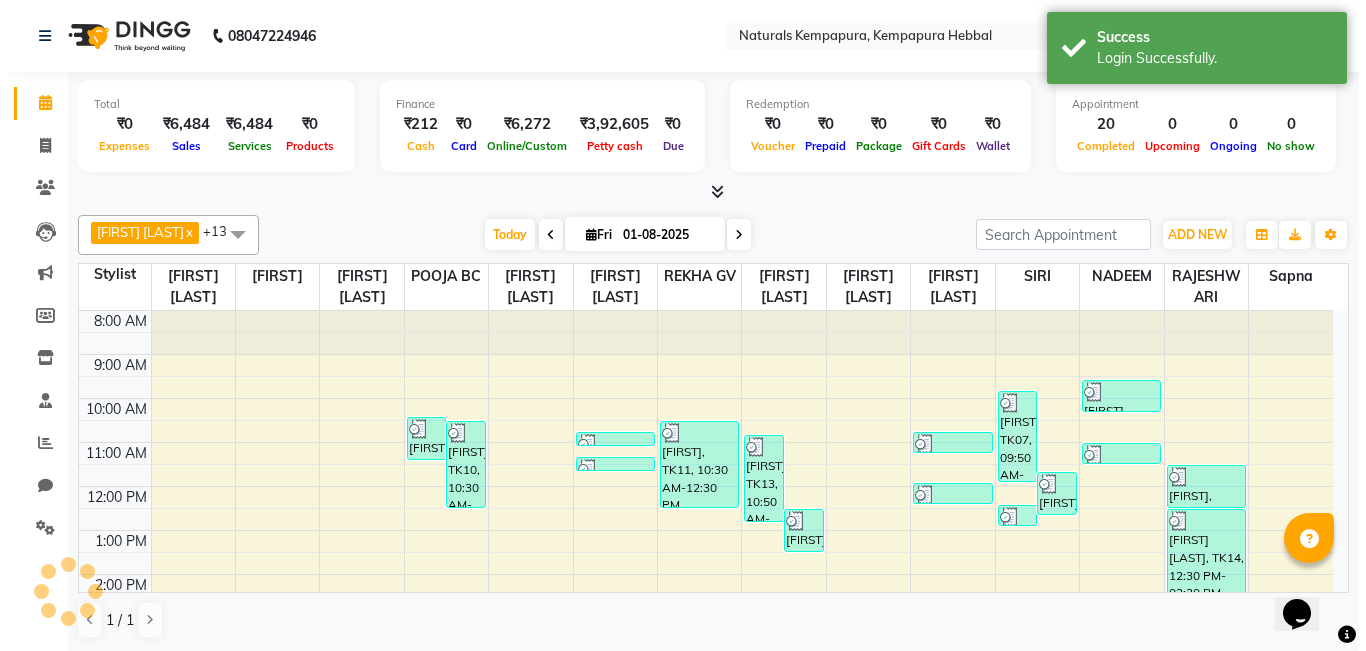 scroll, scrollTop: 0, scrollLeft: 0, axis: both 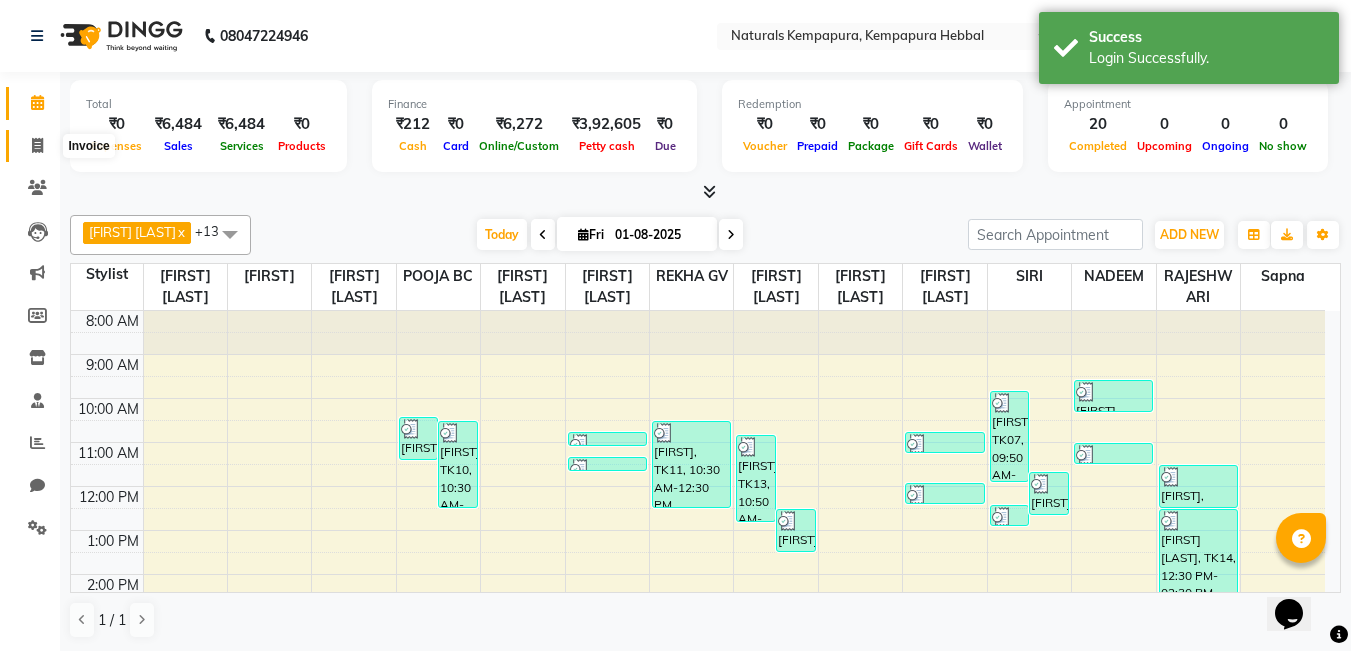click 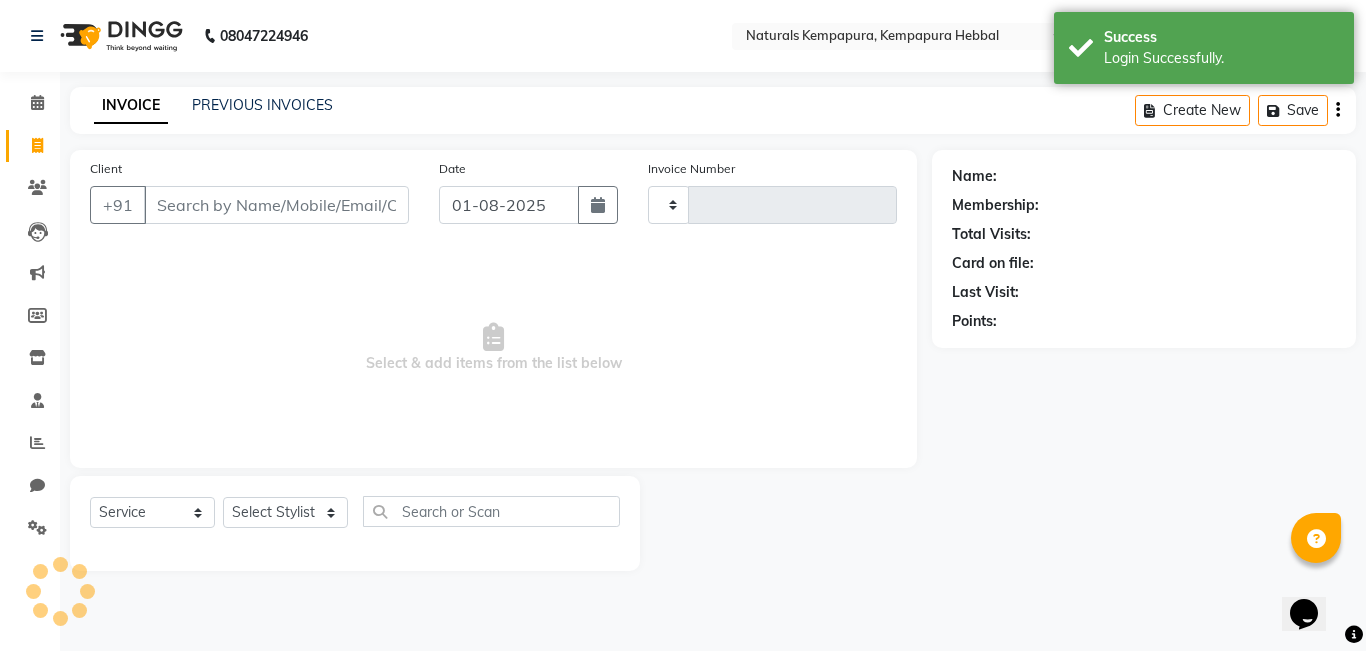 type on "3545" 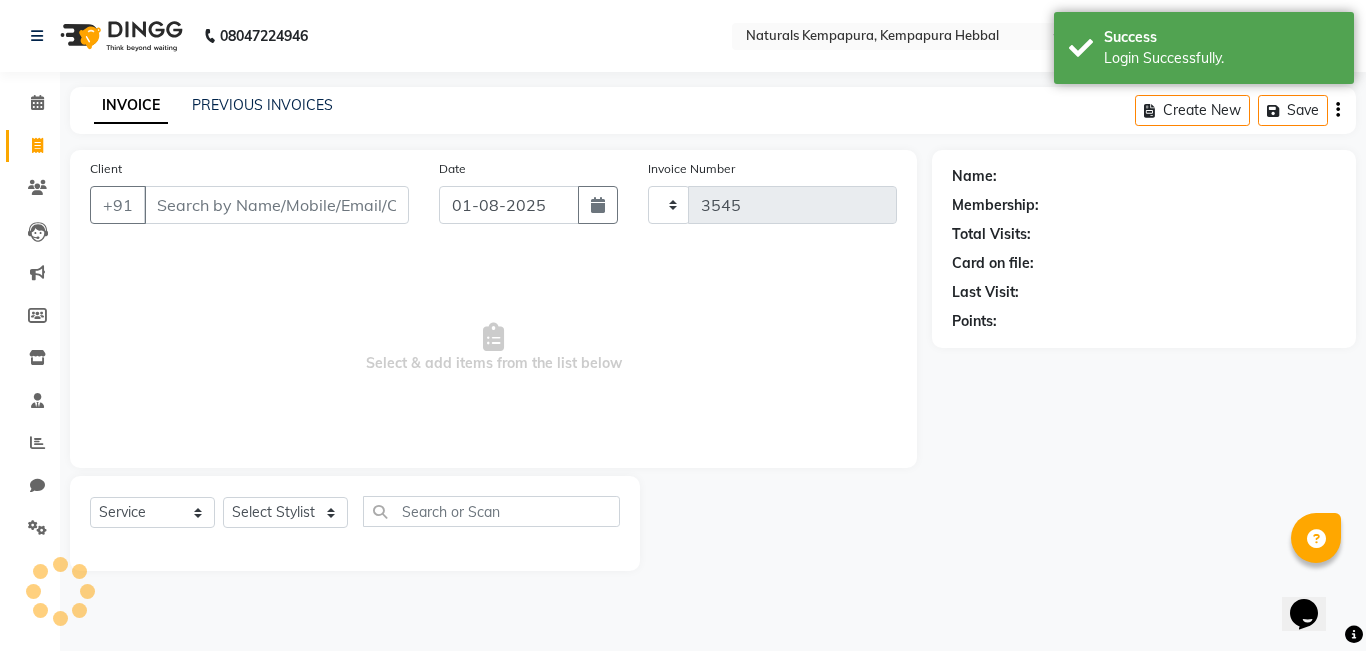select on "7848" 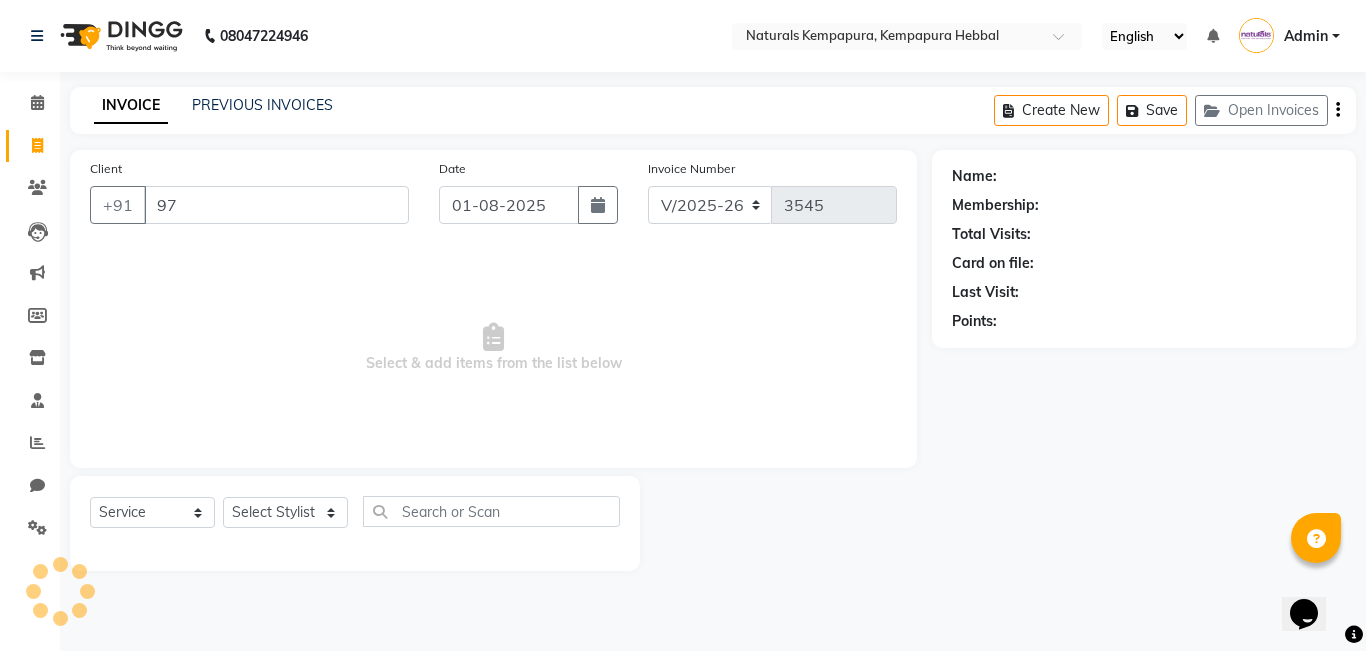 type on "9" 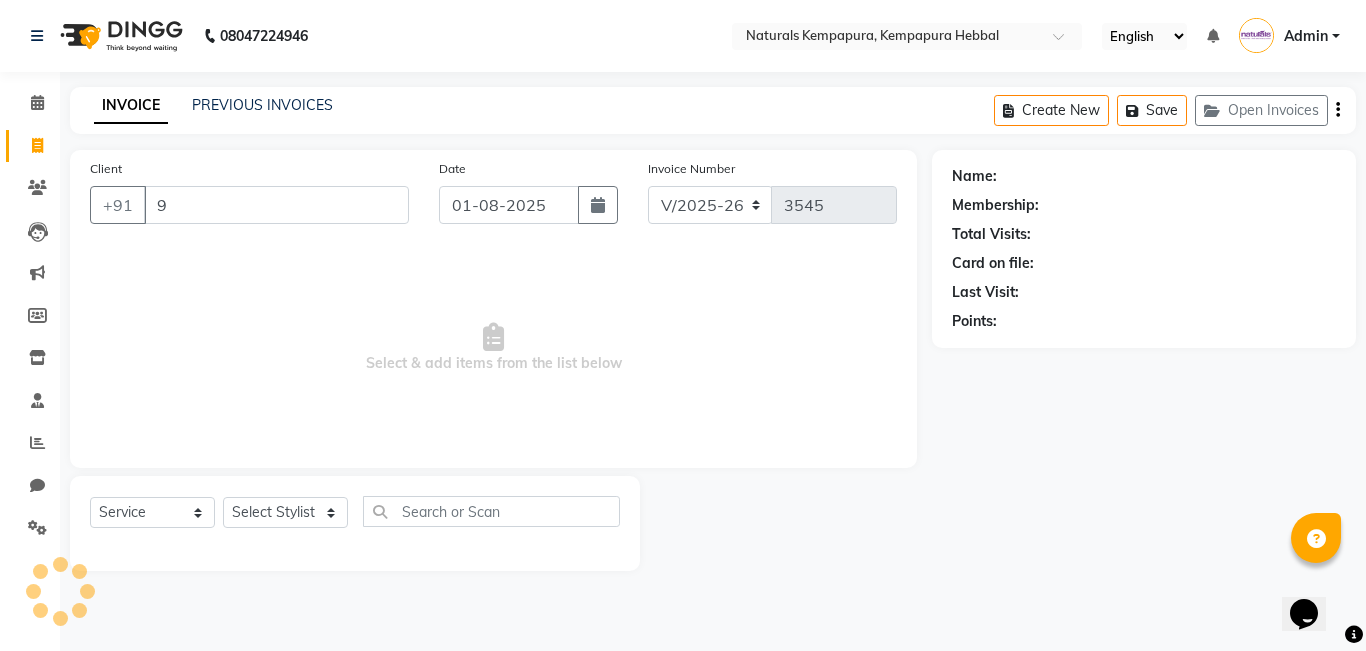 type 